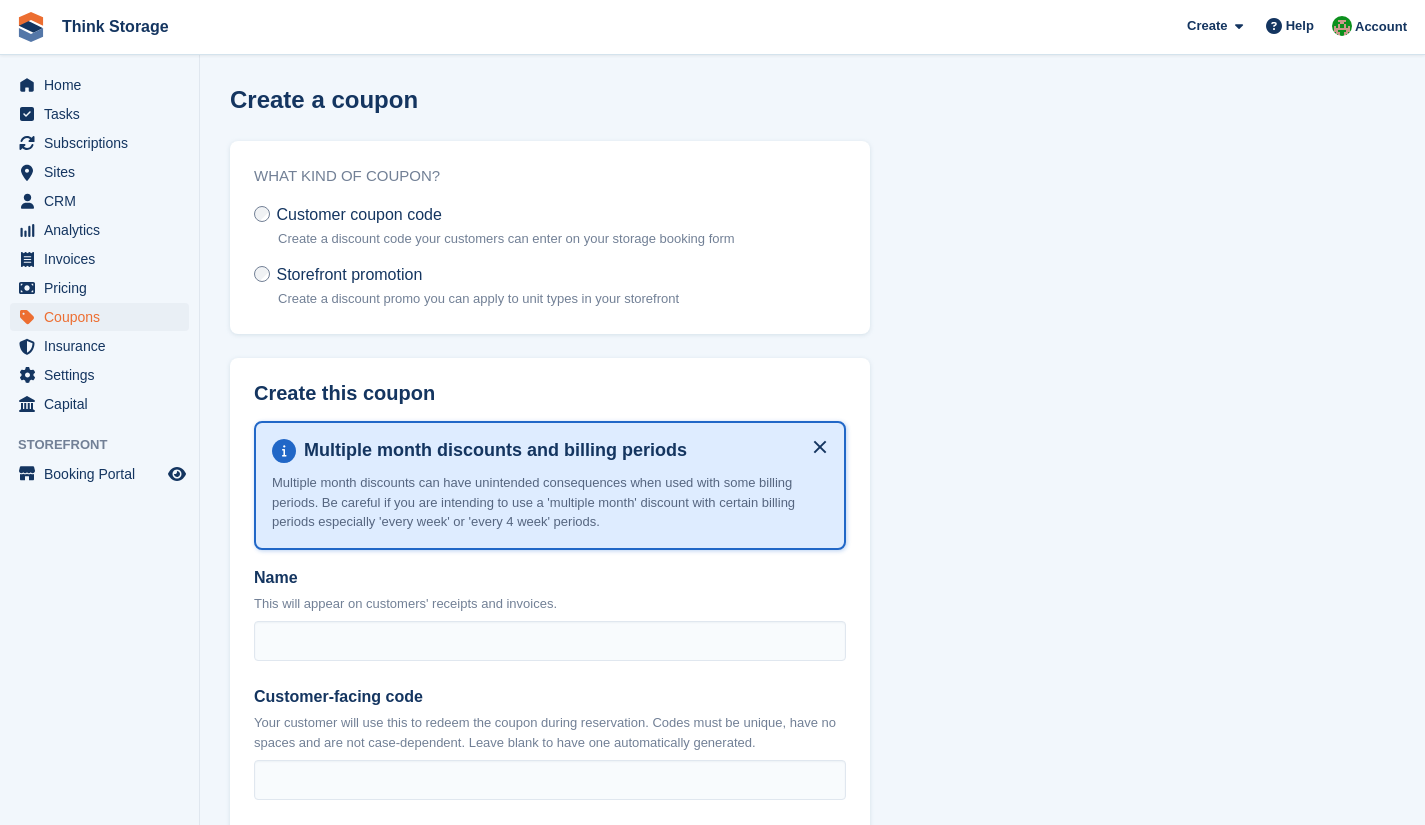 scroll, scrollTop: 0, scrollLeft: 0, axis: both 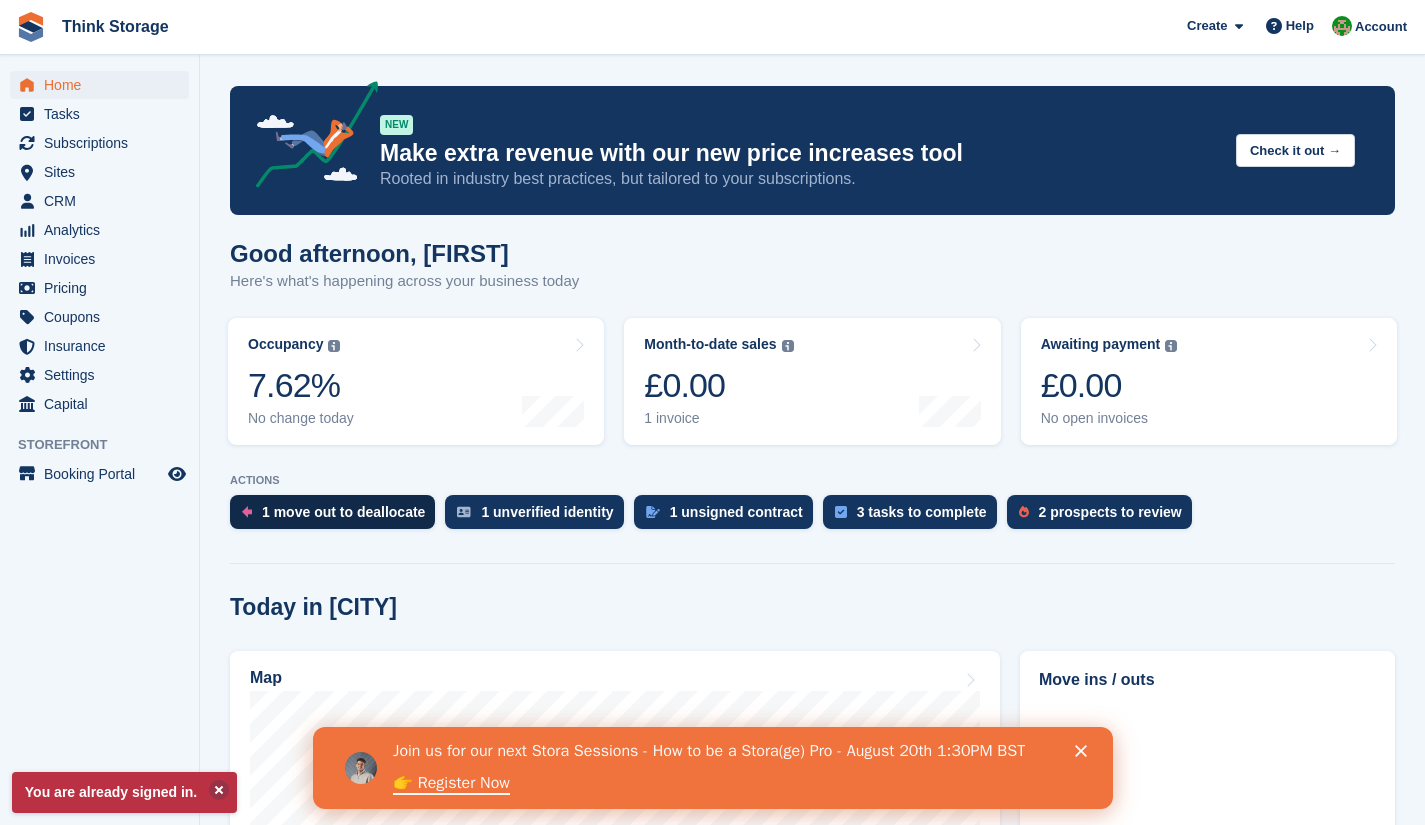 click on "1
move out to deallocate" at bounding box center (343, 512) 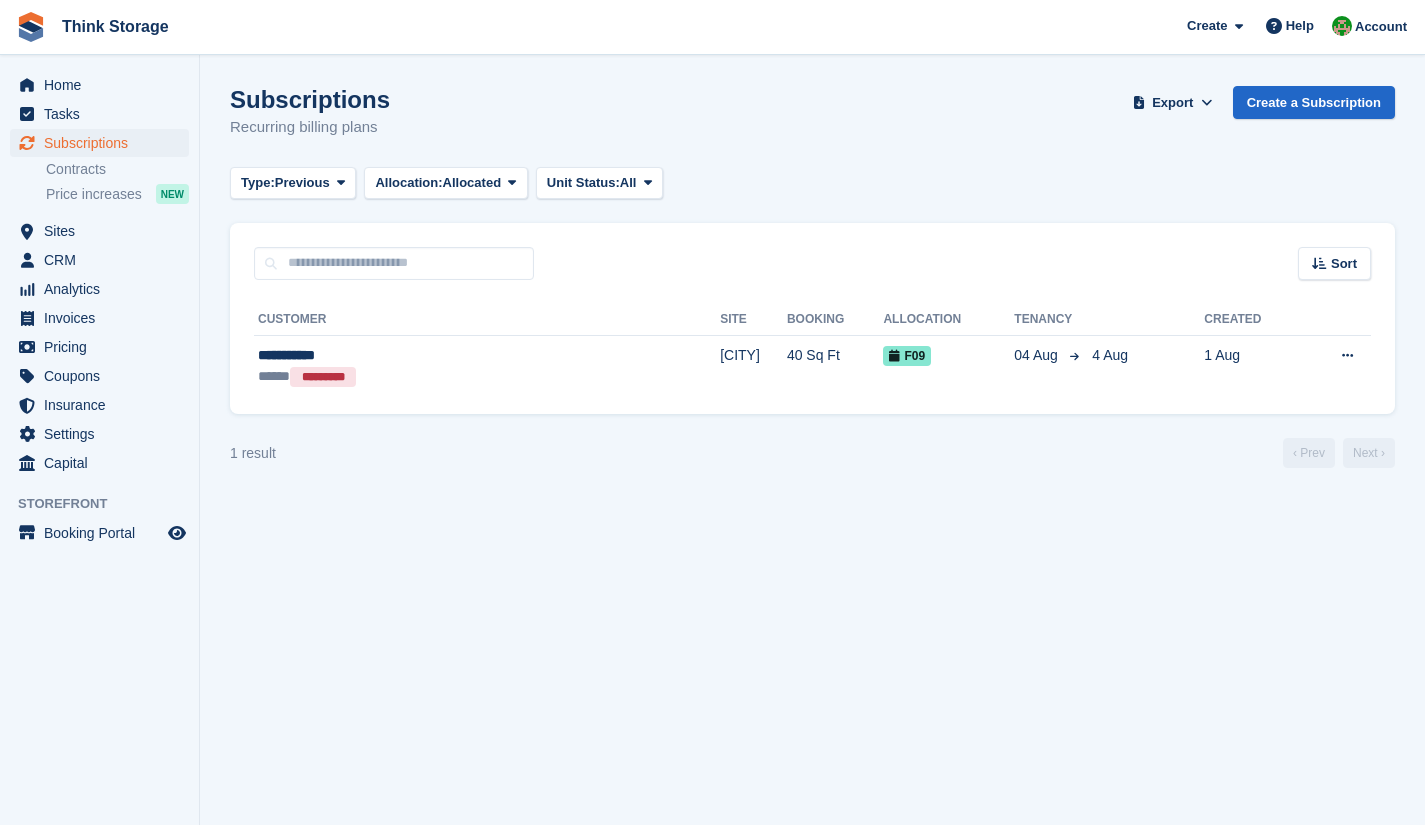 scroll, scrollTop: 0, scrollLeft: 0, axis: both 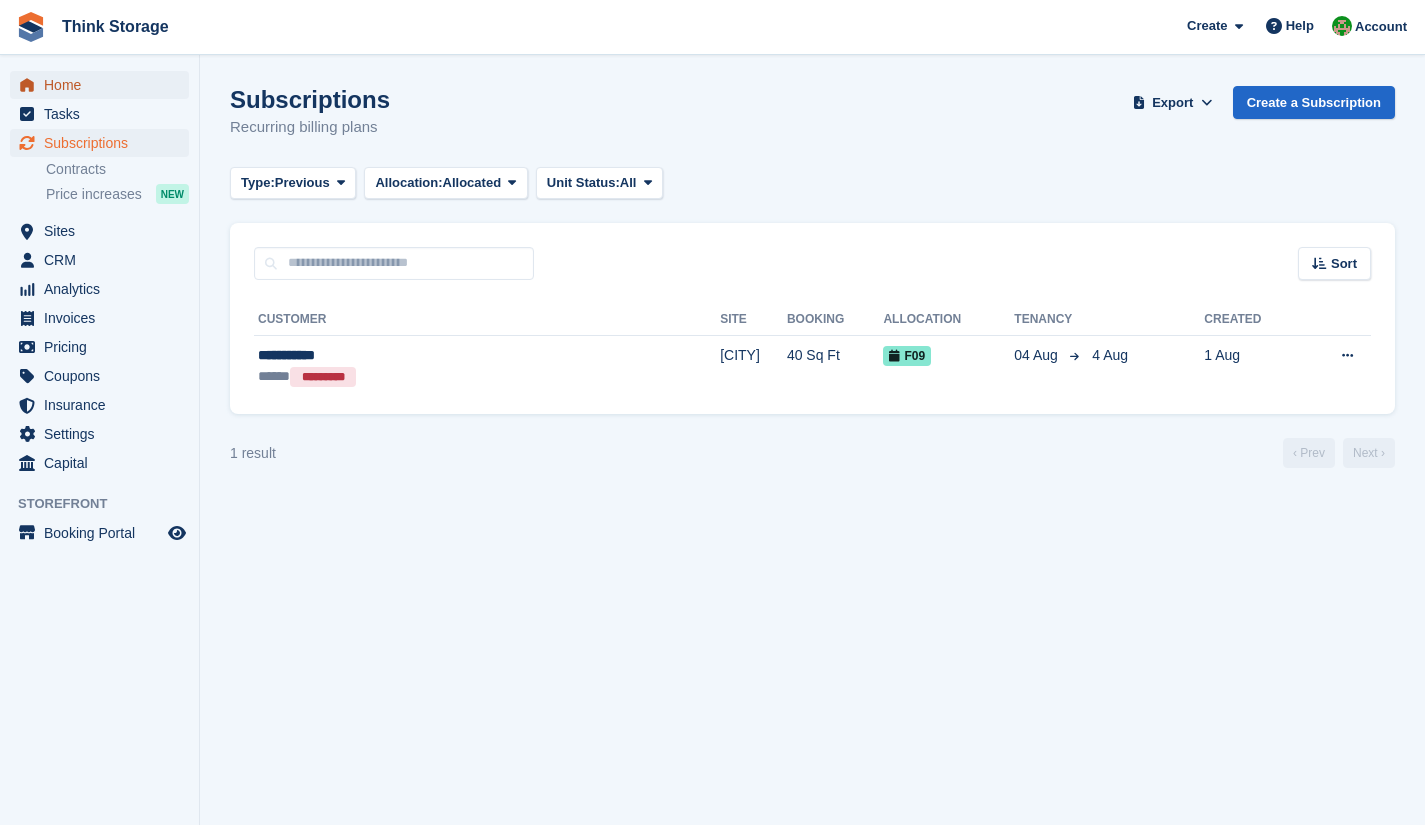 click on "Home" at bounding box center [104, 85] 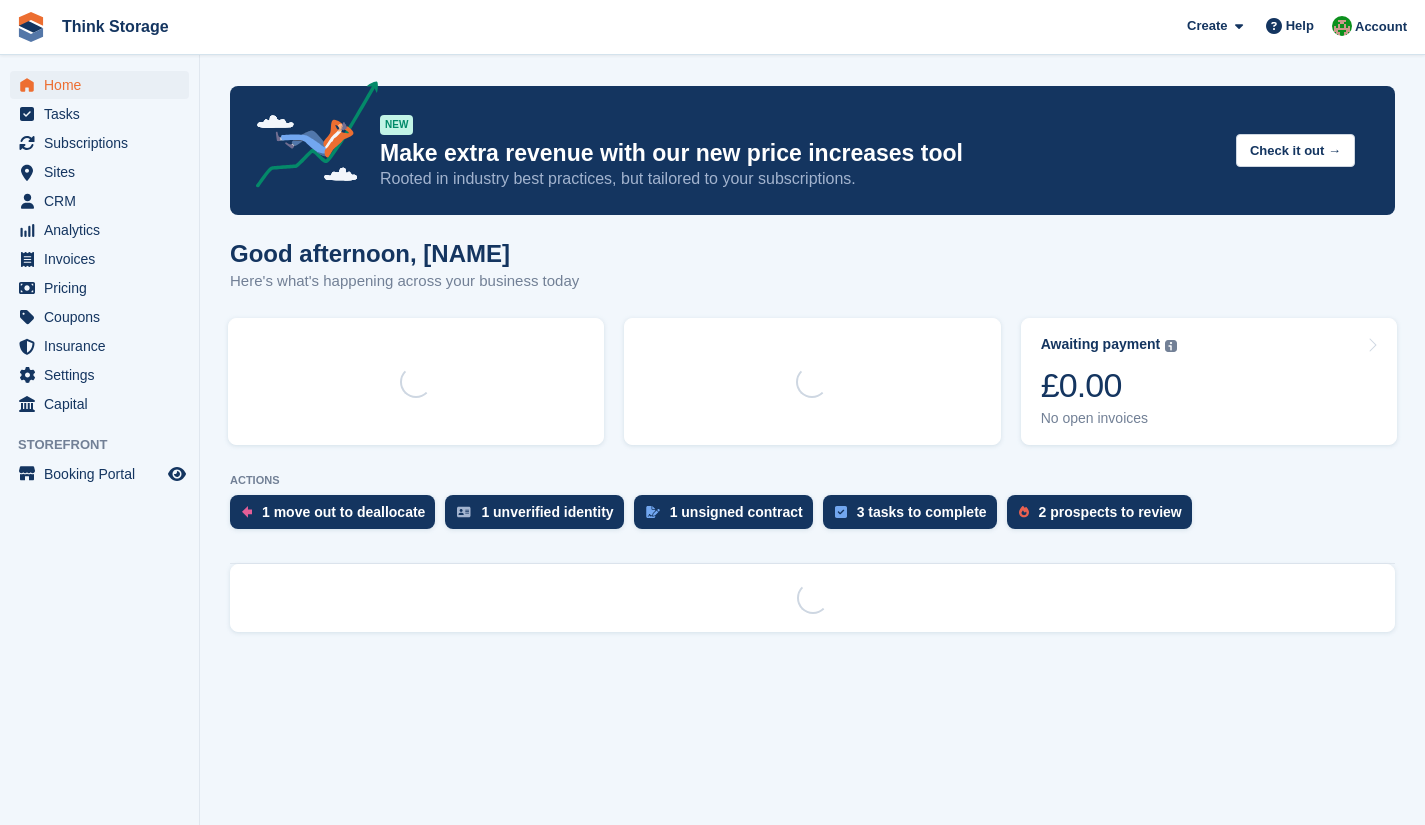 scroll, scrollTop: 0, scrollLeft: 0, axis: both 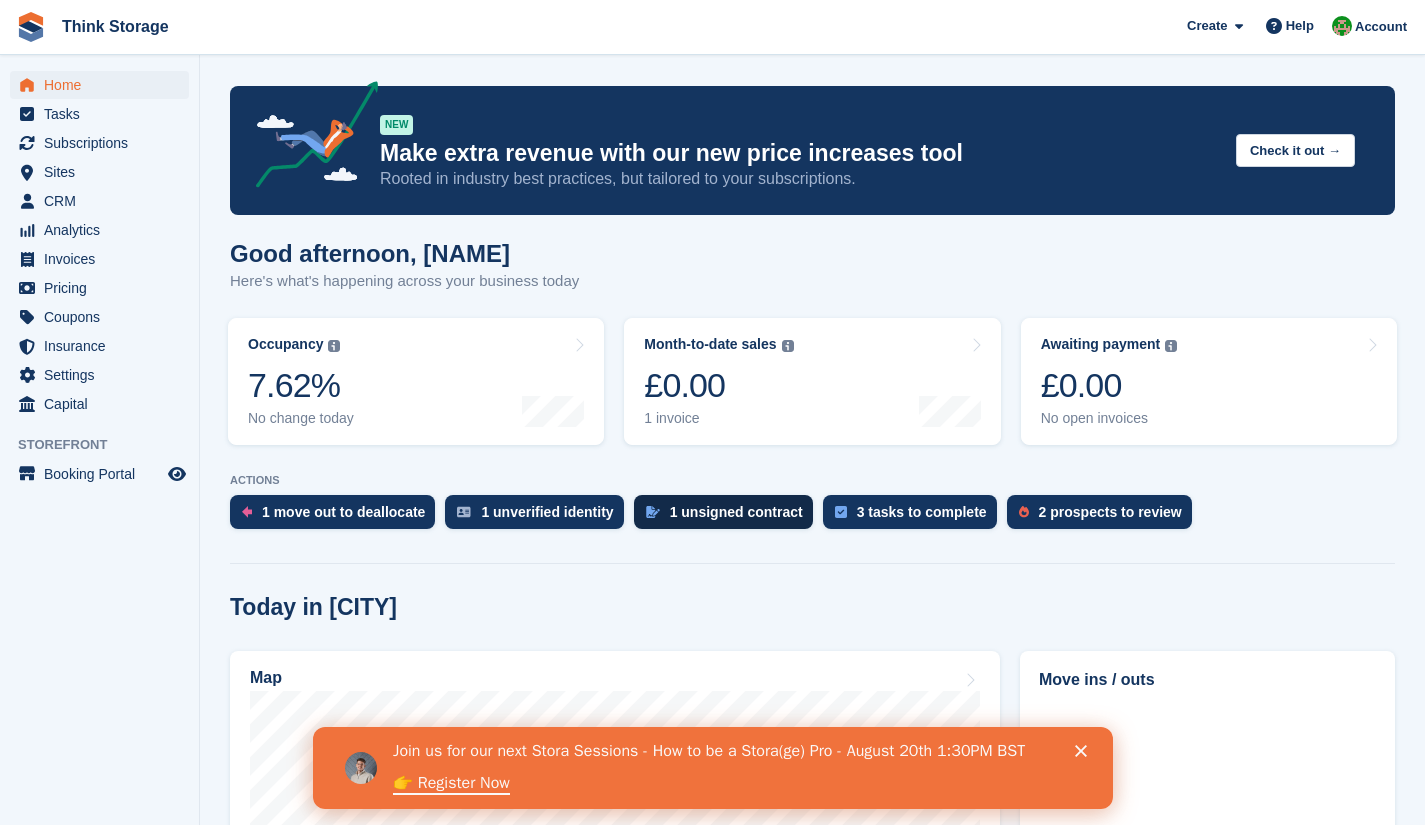 click on "1
unsigned contract" at bounding box center [736, 512] 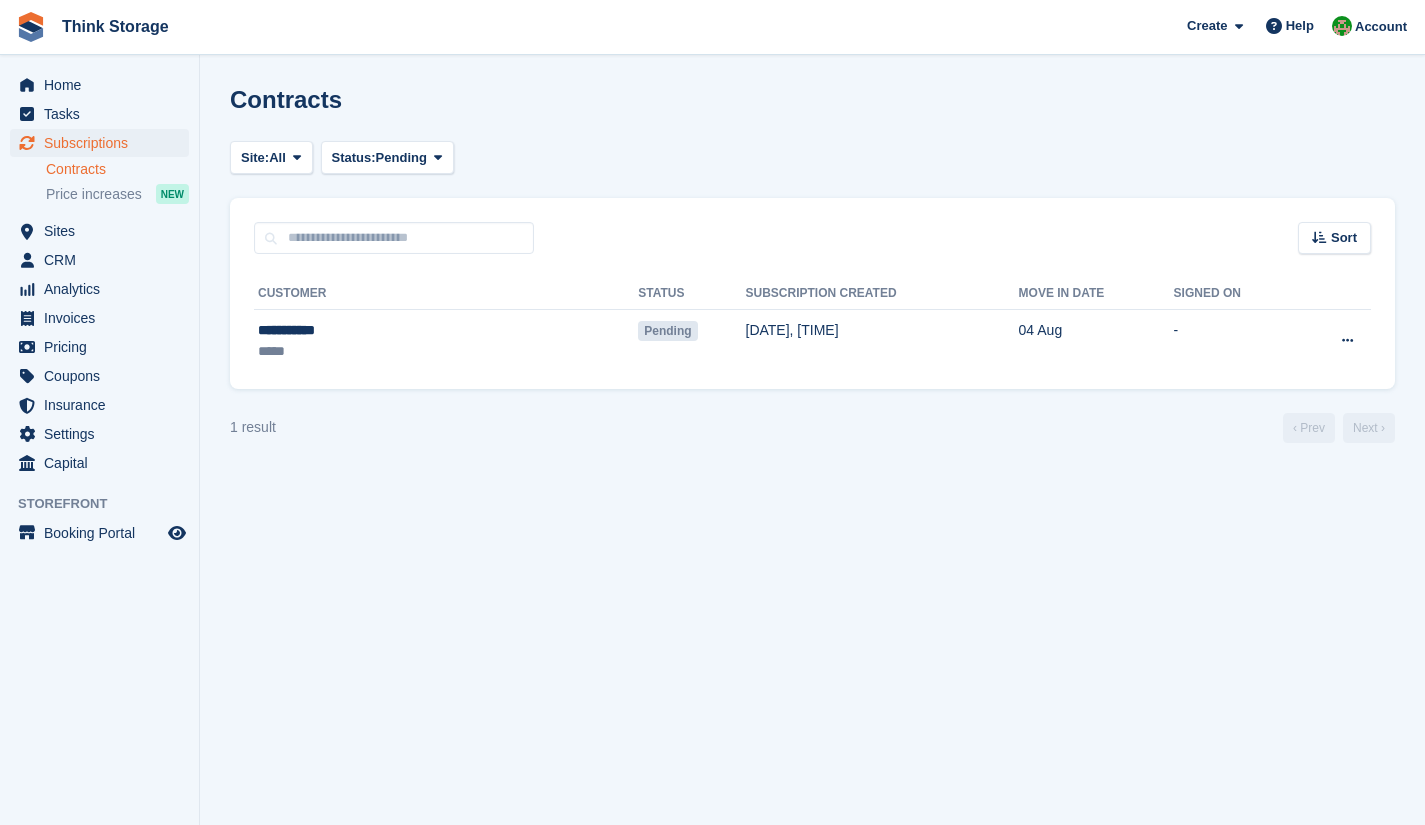 scroll, scrollTop: 0, scrollLeft: 0, axis: both 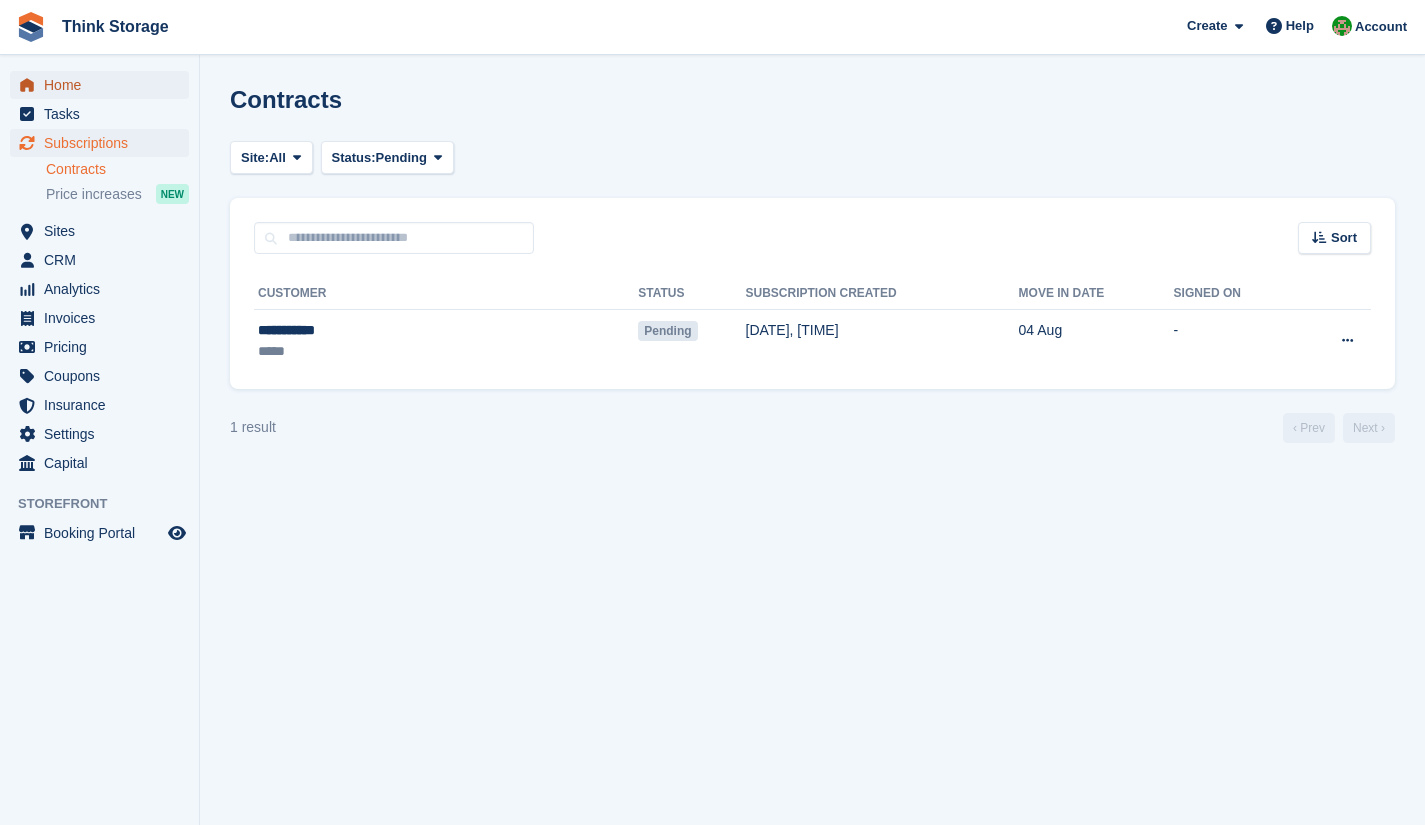 click on "Home" at bounding box center [104, 85] 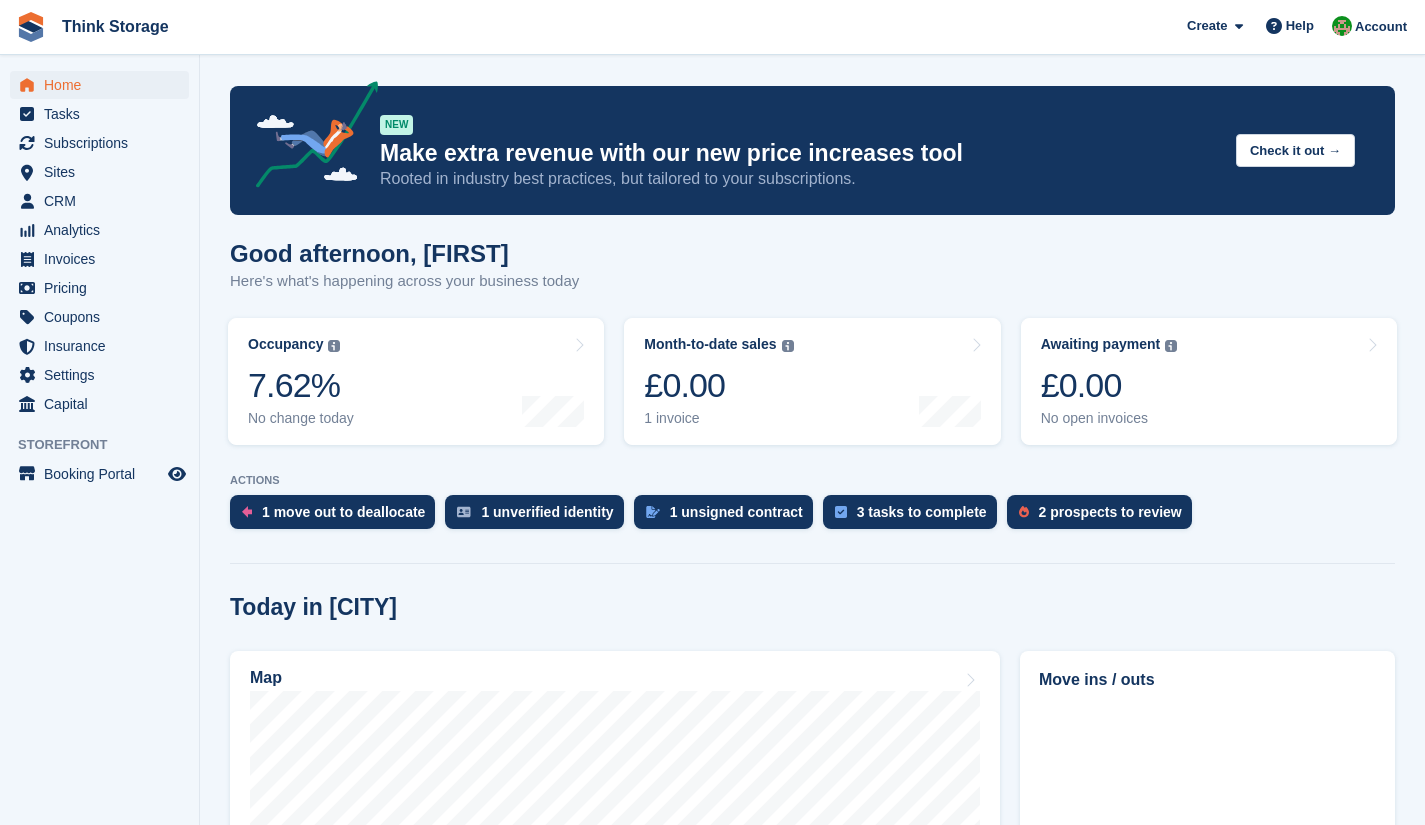 scroll, scrollTop: 0, scrollLeft: 0, axis: both 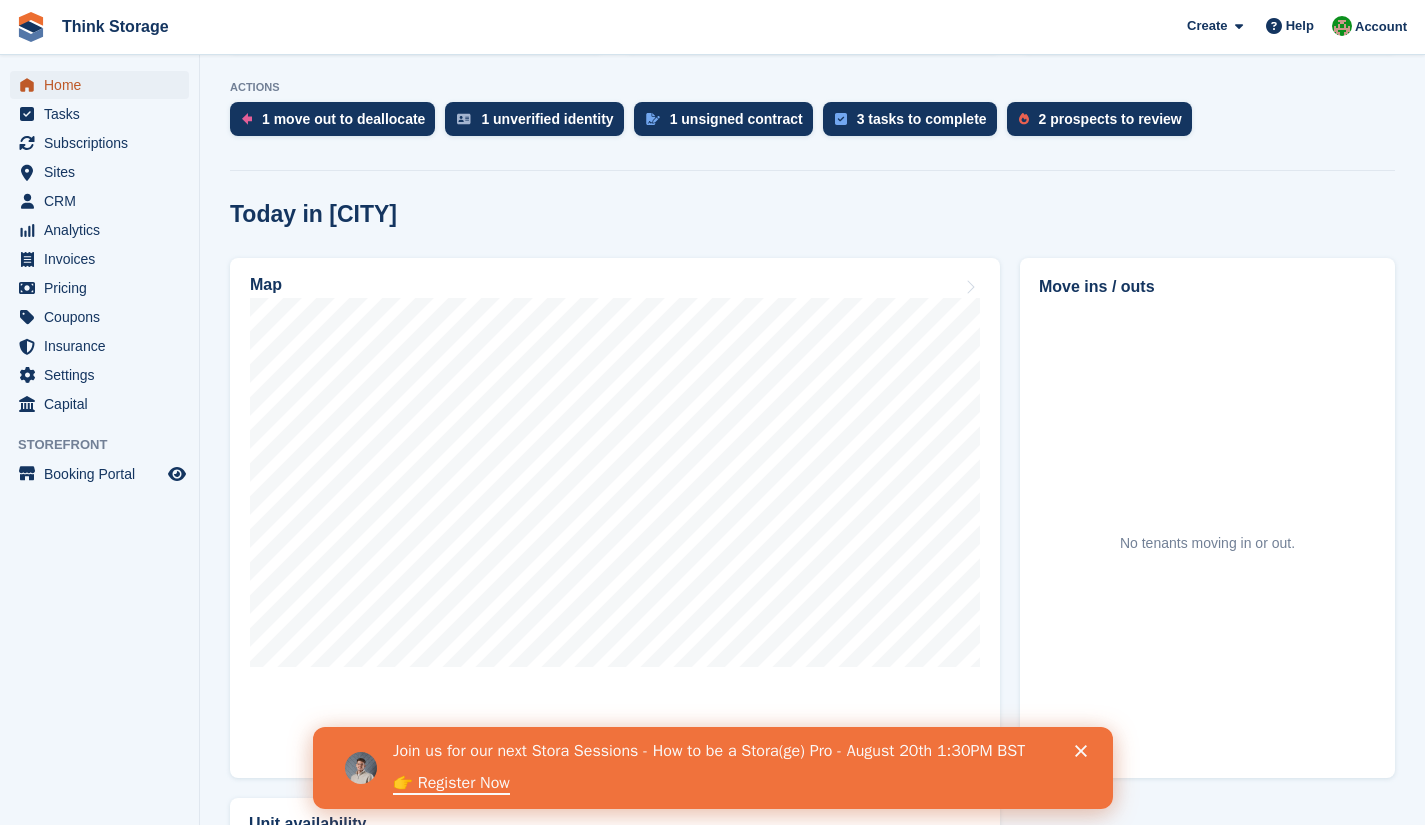 click on "Home" at bounding box center [104, 85] 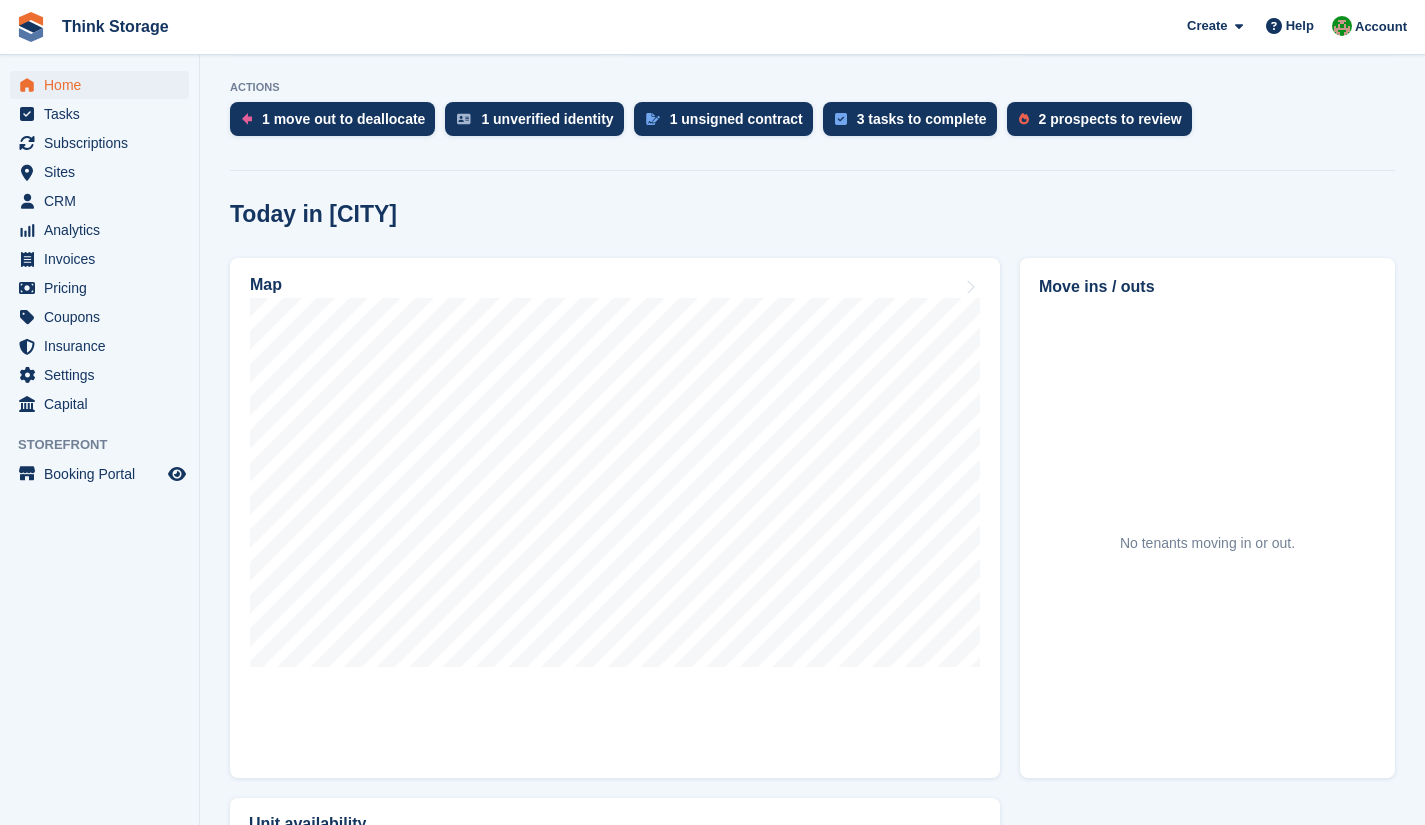 scroll, scrollTop: 0, scrollLeft: 0, axis: both 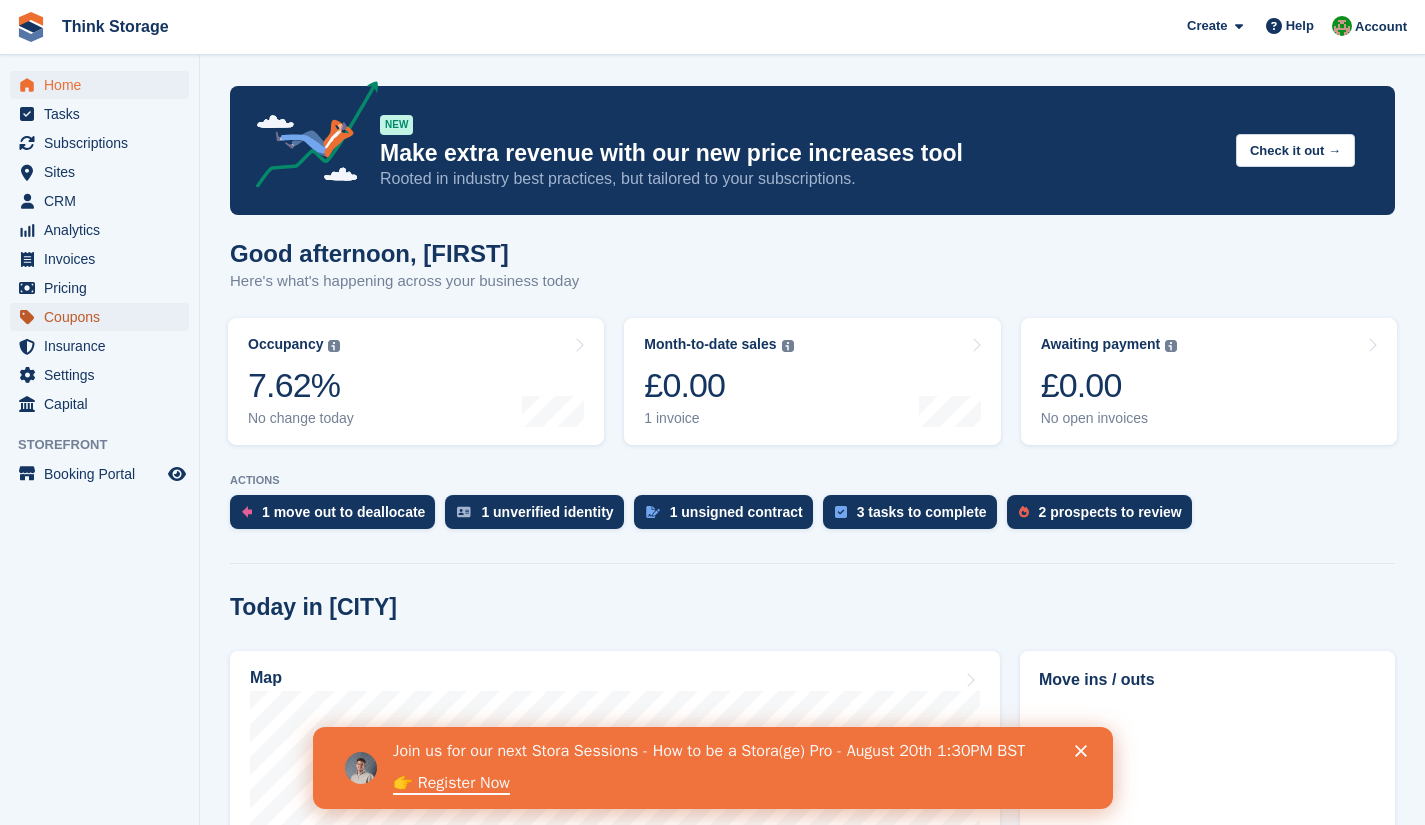 click on "Coupons" at bounding box center [104, 317] 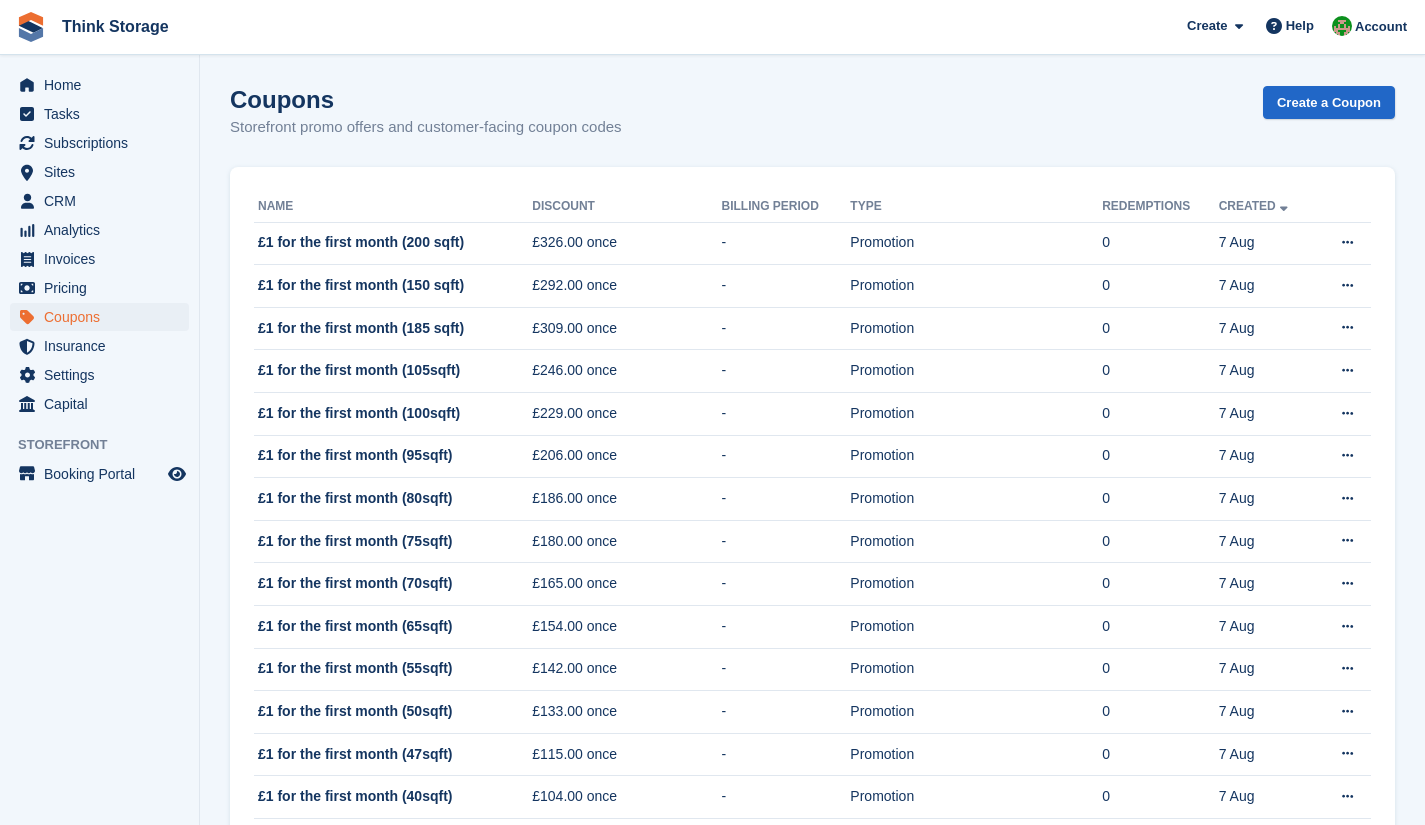 scroll, scrollTop: 0, scrollLeft: 0, axis: both 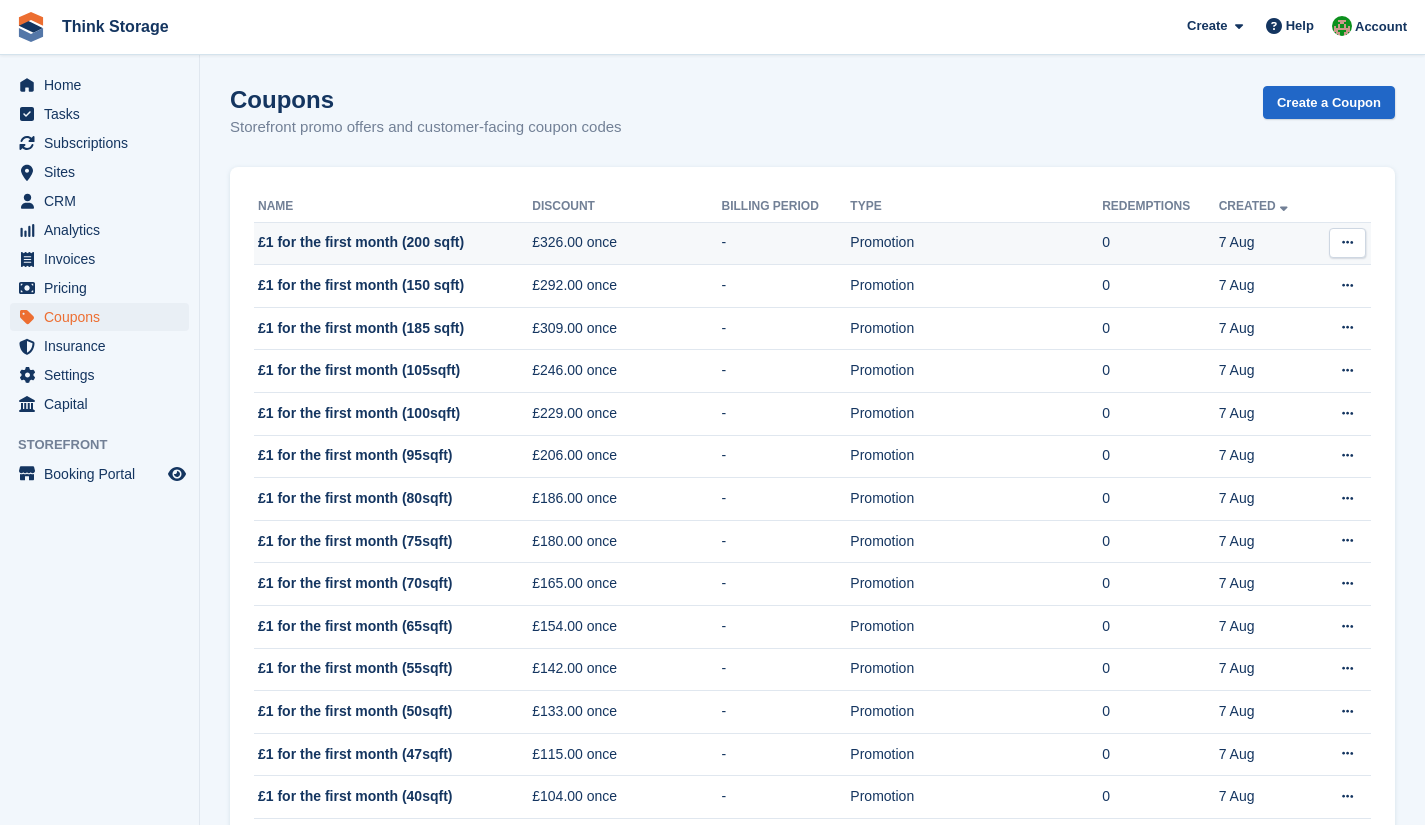 click at bounding box center (1347, 243) 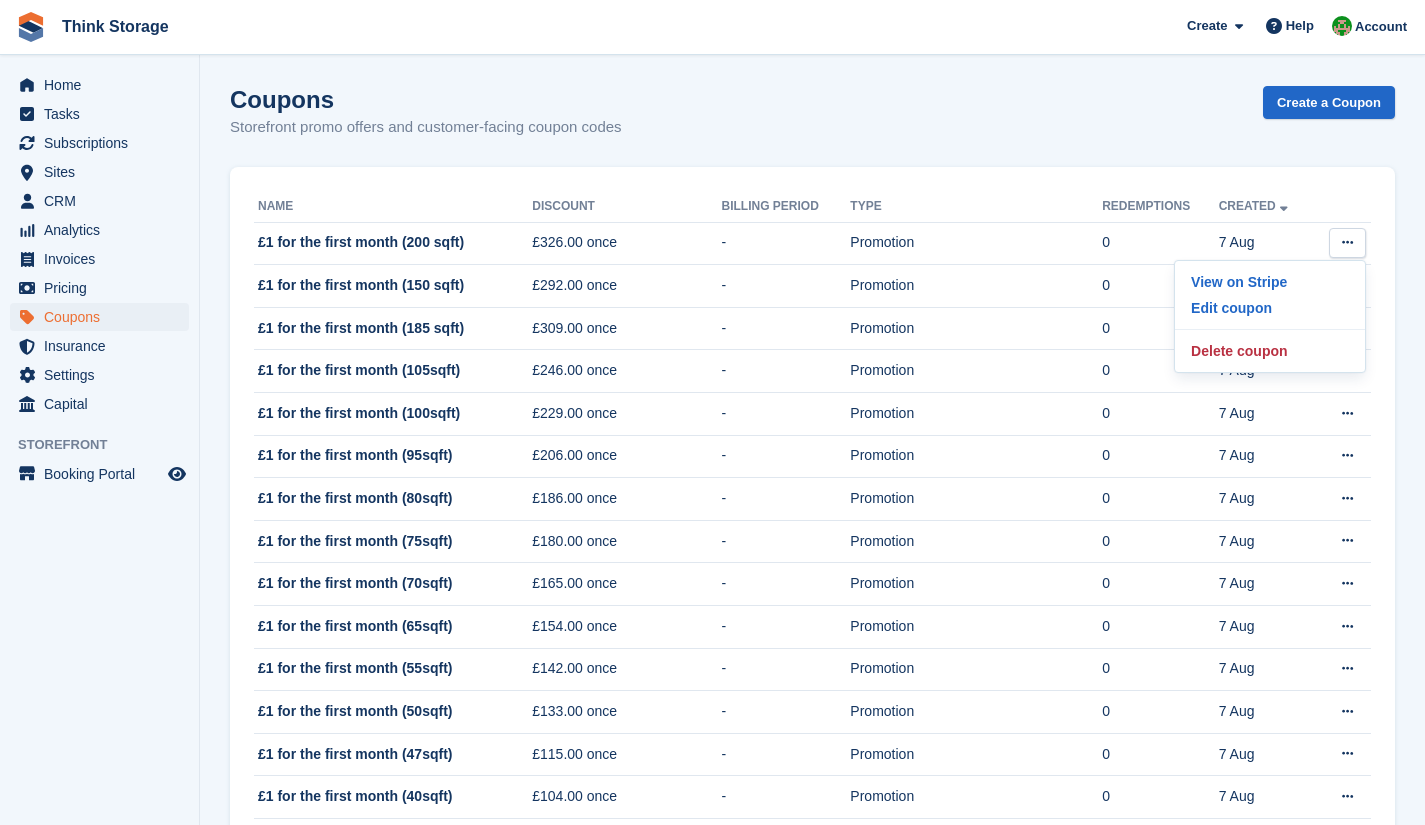 click on "Name
Discount
Billing Period
Type
Redemptions
Created
£1 for the first month (200 sqft)
£326.00 once
-
Promotion
0
7 Aug
View on Stripe
Edit coupon
Delete coupon
- 0" at bounding box center (812, 713) 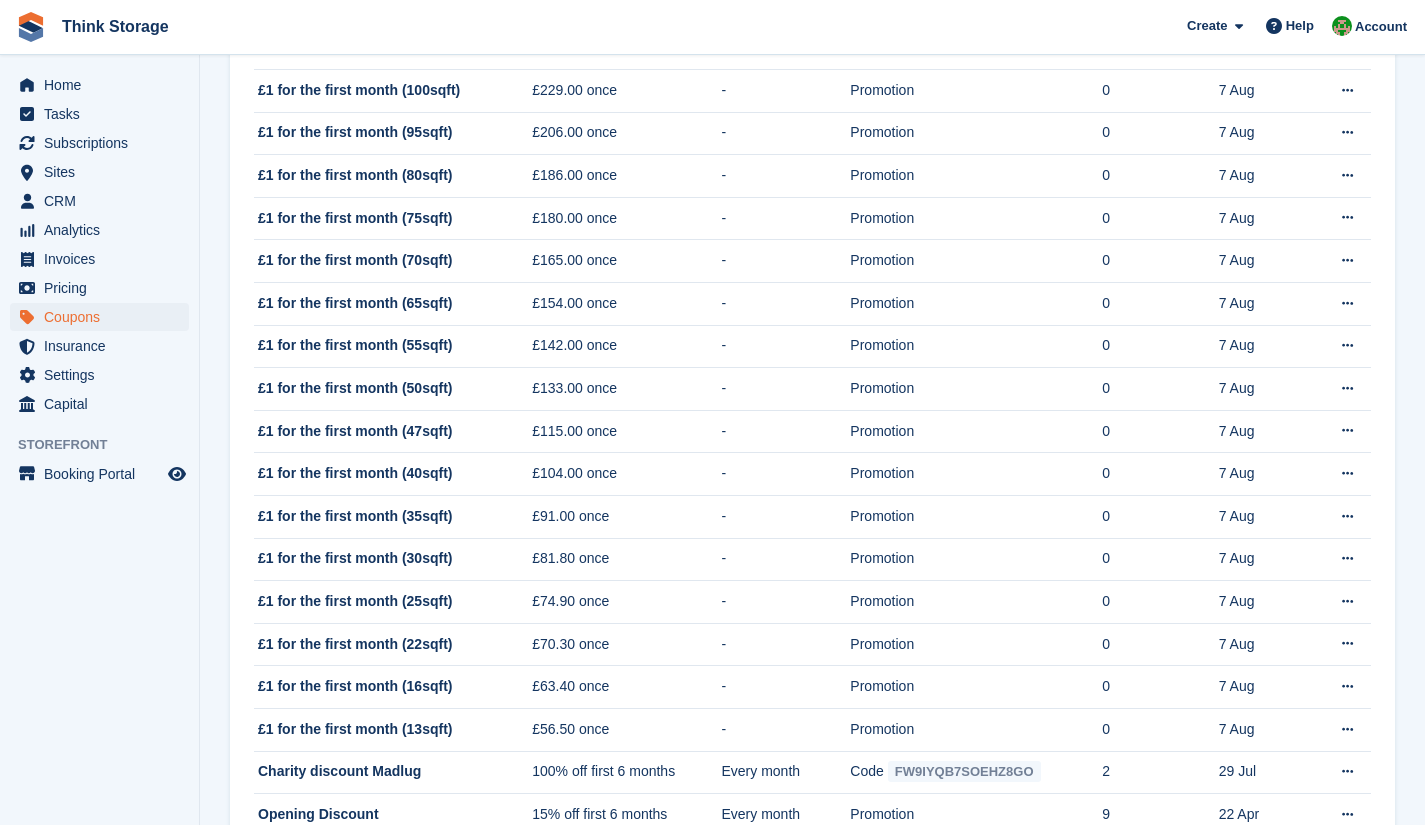scroll, scrollTop: 477, scrollLeft: 0, axis: vertical 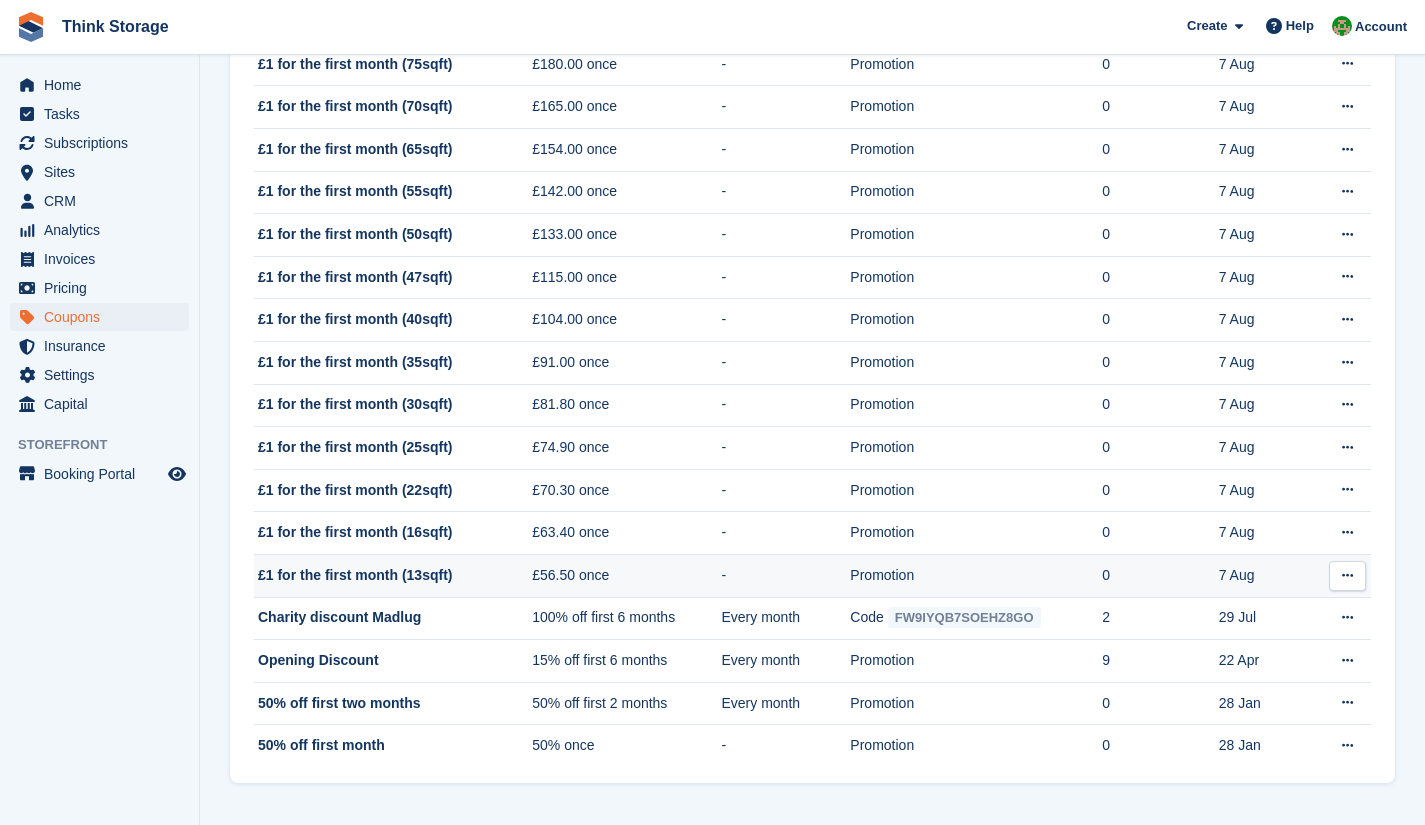 click on "-" at bounding box center [785, 575] 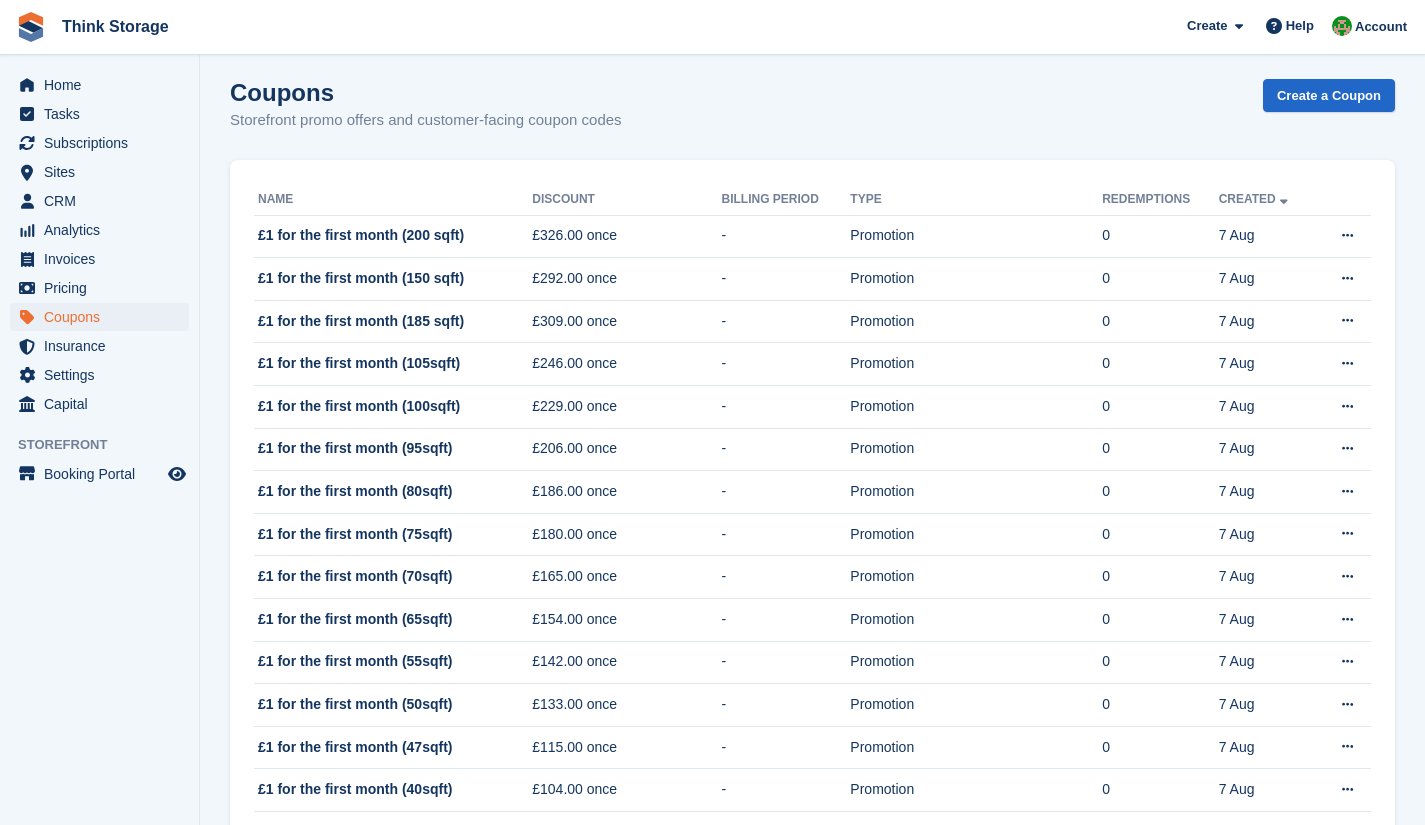 scroll, scrollTop: 9, scrollLeft: 0, axis: vertical 